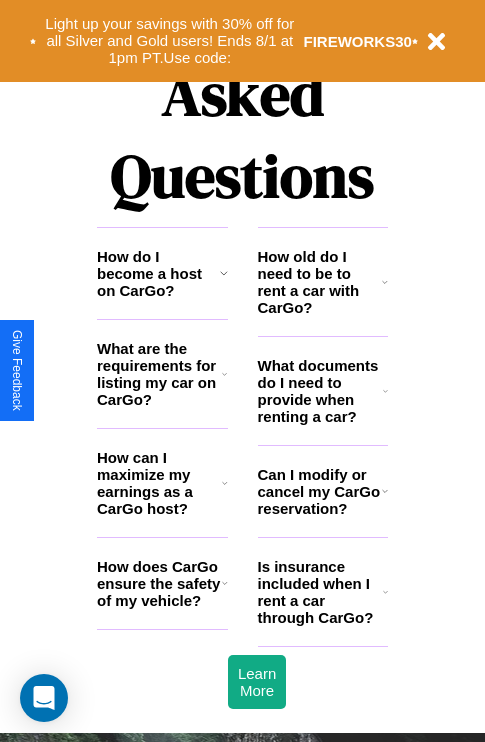 scroll, scrollTop: 2423, scrollLeft: 0, axis: vertical 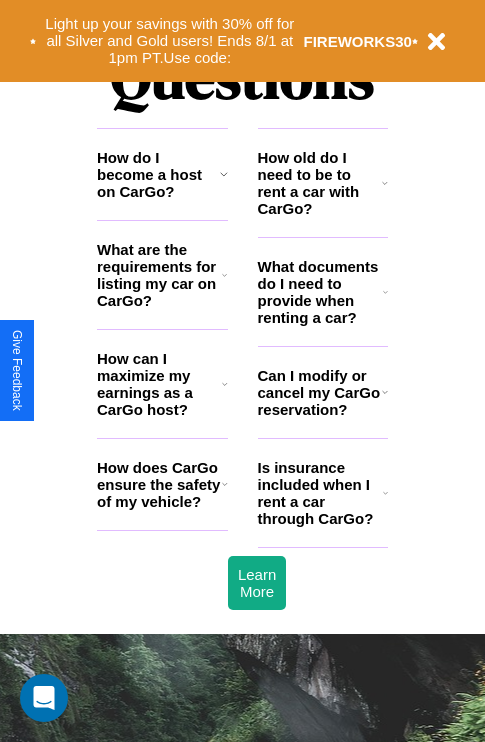 click 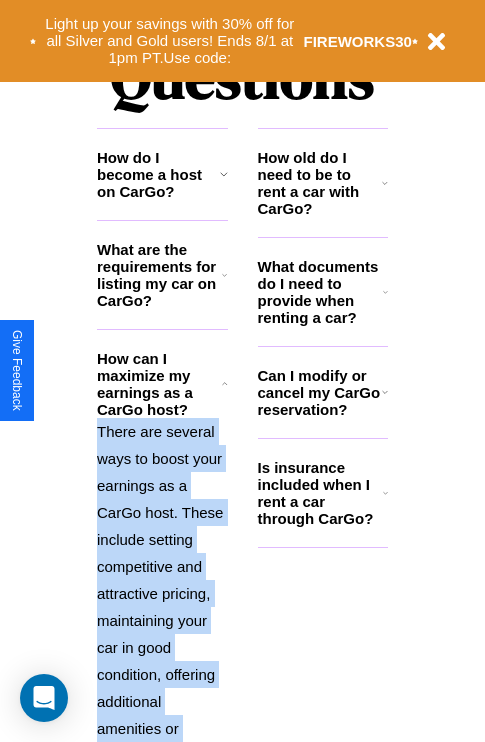 click on "There are several ways to boost your earnings as a CarGo host. These include setting competitive and attractive pricing, maintaining your car in good condition, offering additional amenities or services, and providing excellent customer service to earn positive reviews and repeat bookings." at bounding box center (162, 661) 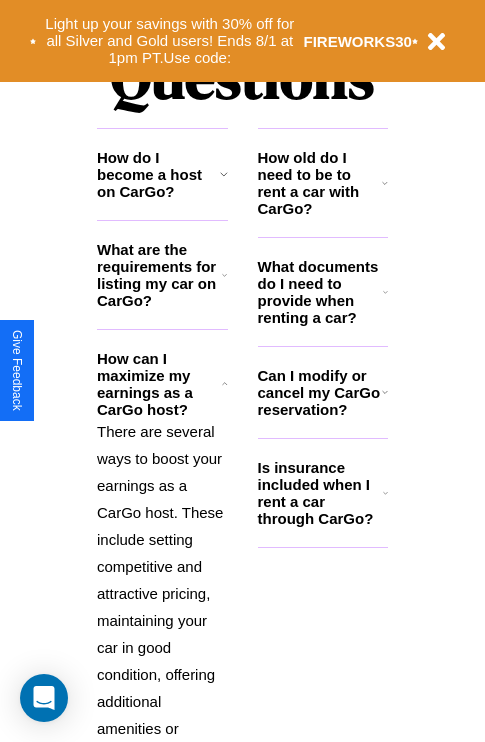 click 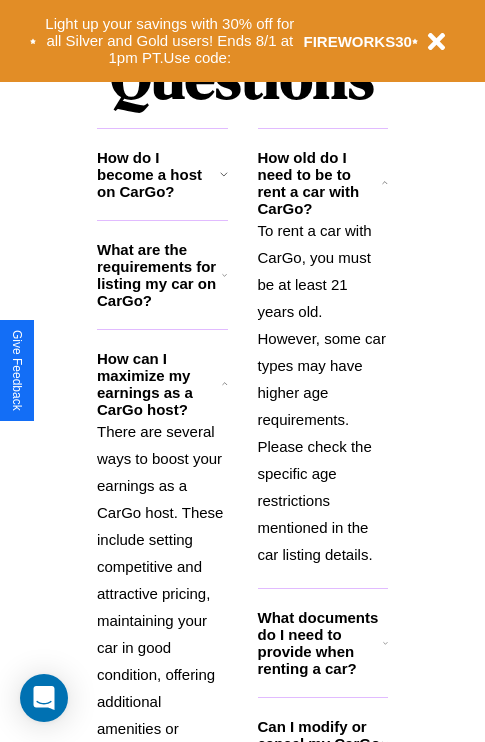 click on "What are the requirements for listing my car on CarGo?" at bounding box center (159, 275) 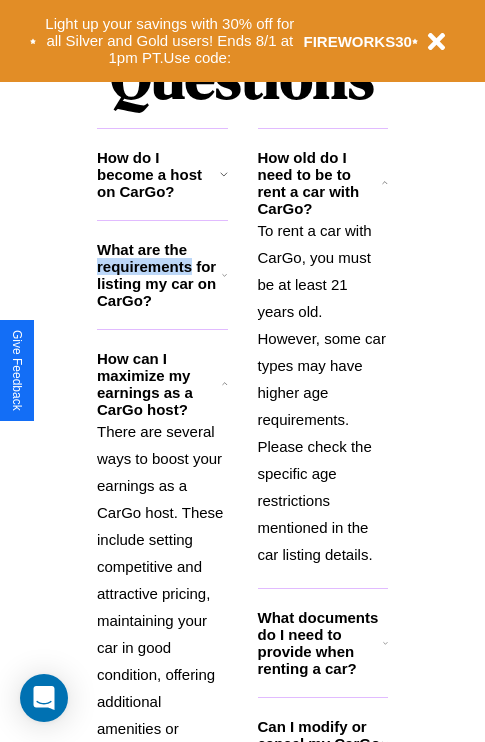 scroll, scrollTop: 2503, scrollLeft: 0, axis: vertical 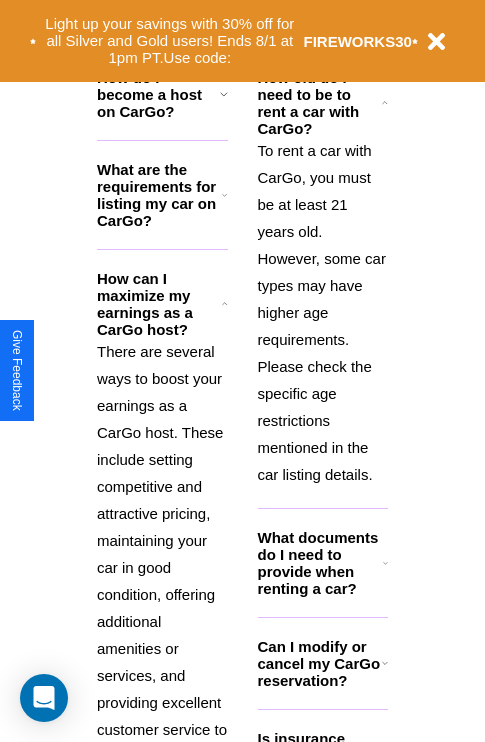 click on "Can I modify or cancel my CarGo reservation?" at bounding box center [320, 663] 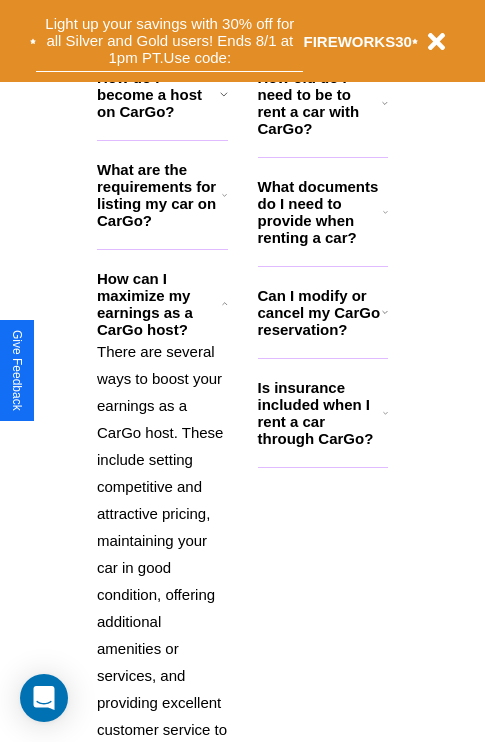 click on "Light up your savings with 30% off for all Silver and Gold users! Ends 8/1 at 1pm PT.  Use code:" at bounding box center [169, 41] 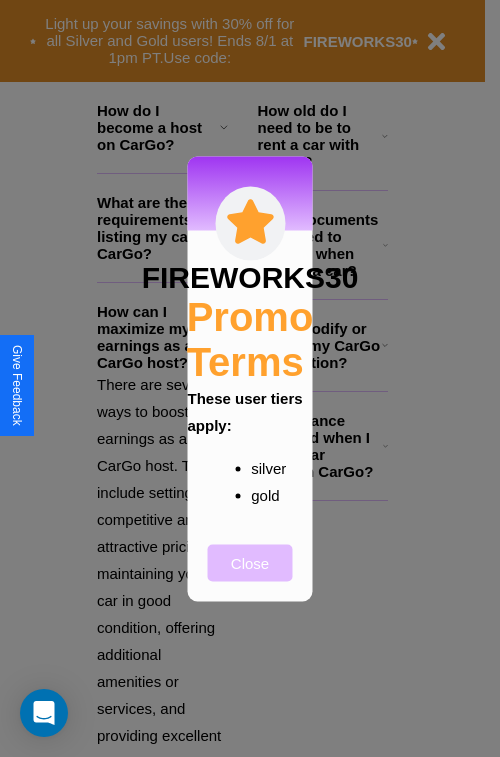 click on "Close" at bounding box center (250, 562) 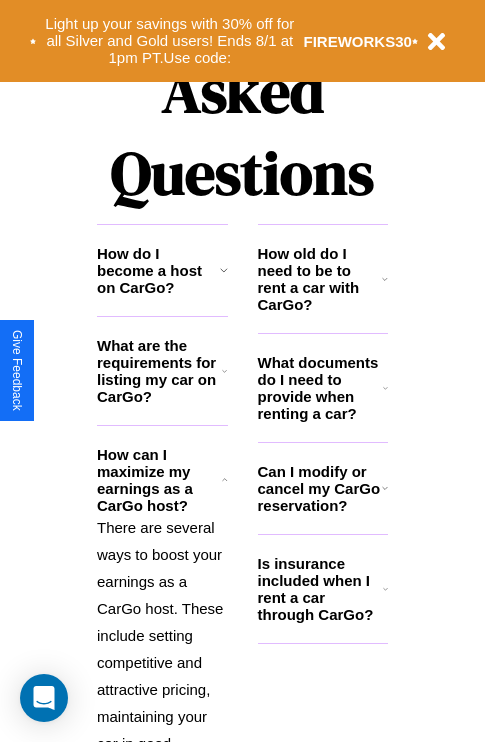 scroll, scrollTop: 0, scrollLeft: 0, axis: both 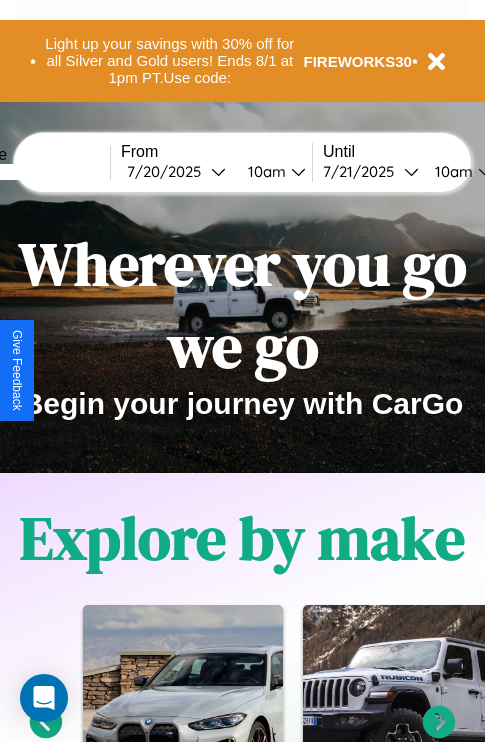 click at bounding box center [35, 172] 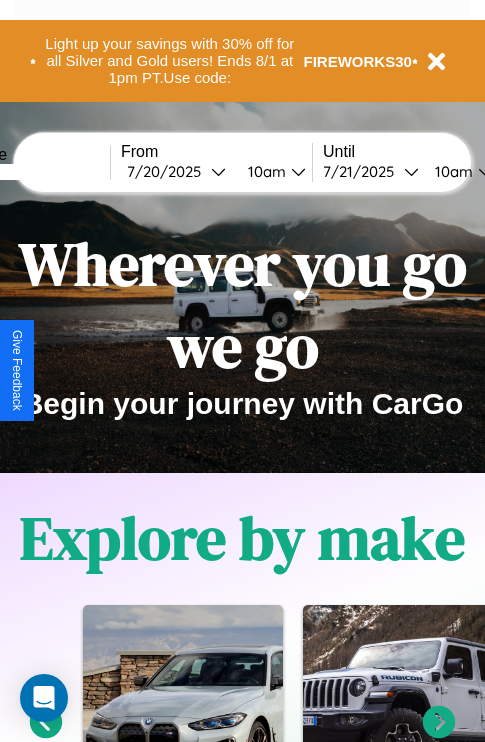 type on "*****" 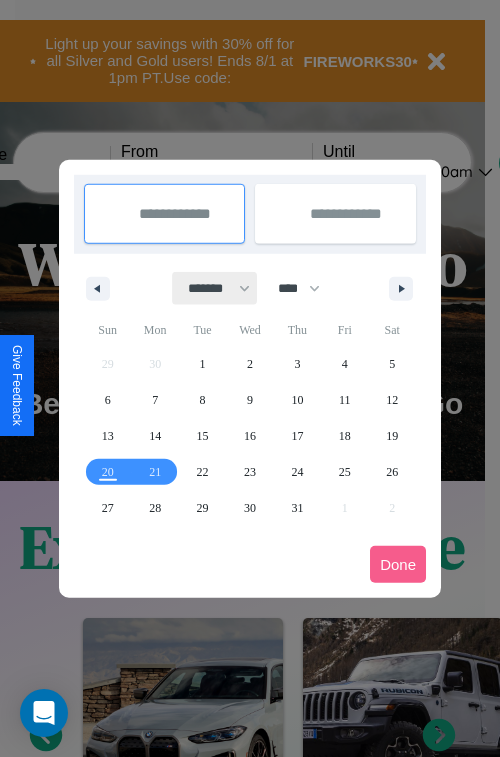 click on "******* ******** ***** ***** *** **** **** ****** ********* ******* ******** ********" at bounding box center [215, 288] 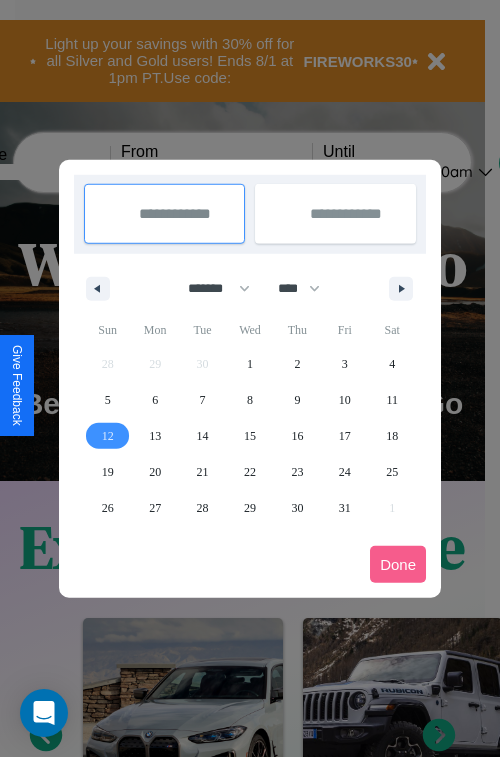 click on "12" at bounding box center (108, 436) 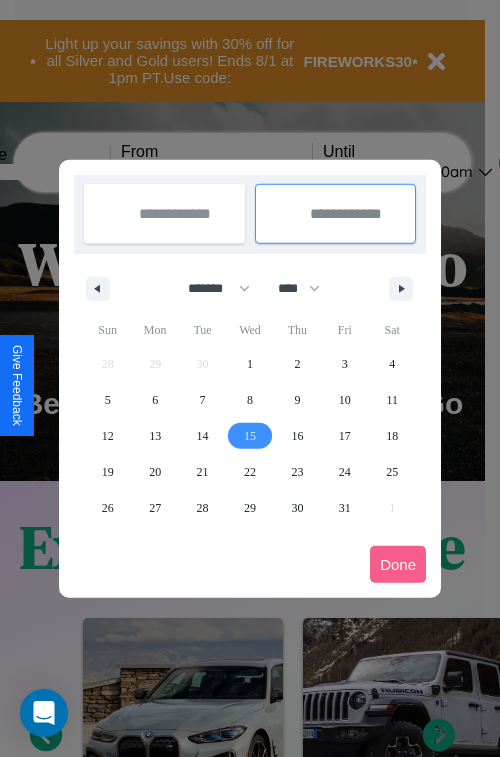 click on "15" at bounding box center (250, 436) 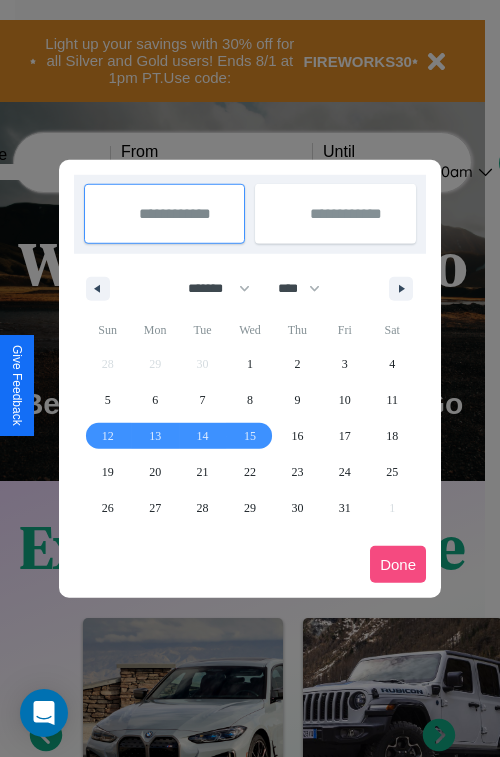 click on "Done" at bounding box center (398, 564) 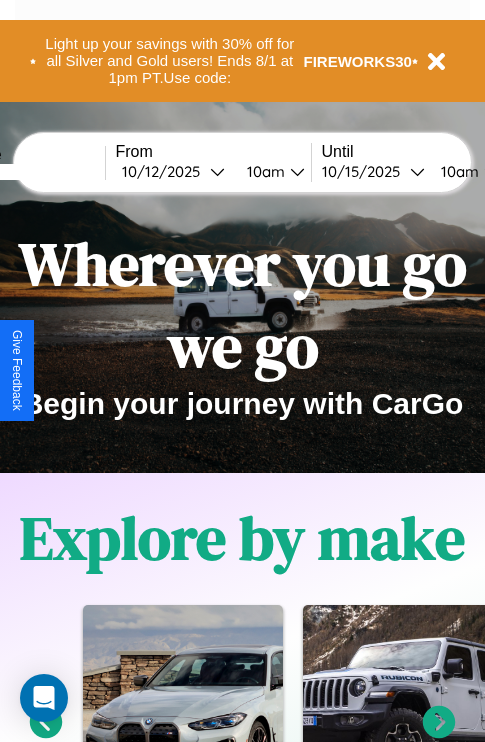 scroll, scrollTop: 0, scrollLeft: 81, axis: horizontal 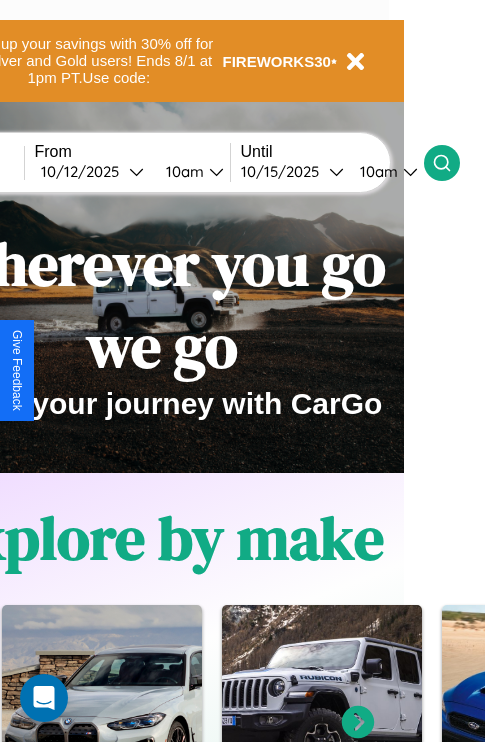 click 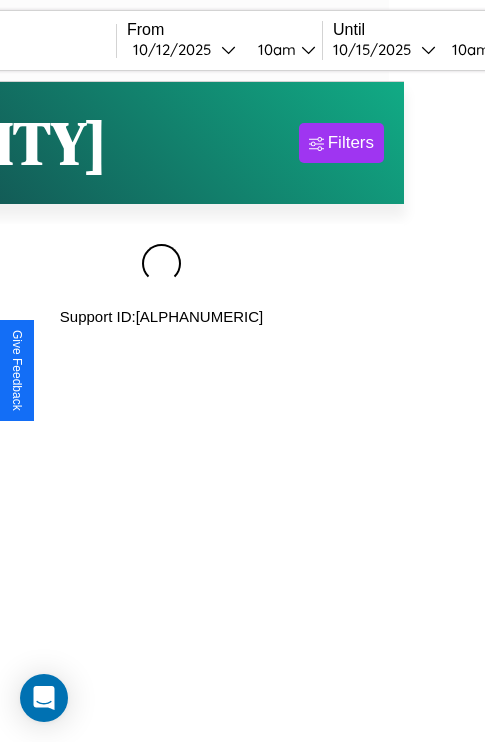 scroll, scrollTop: 0, scrollLeft: 0, axis: both 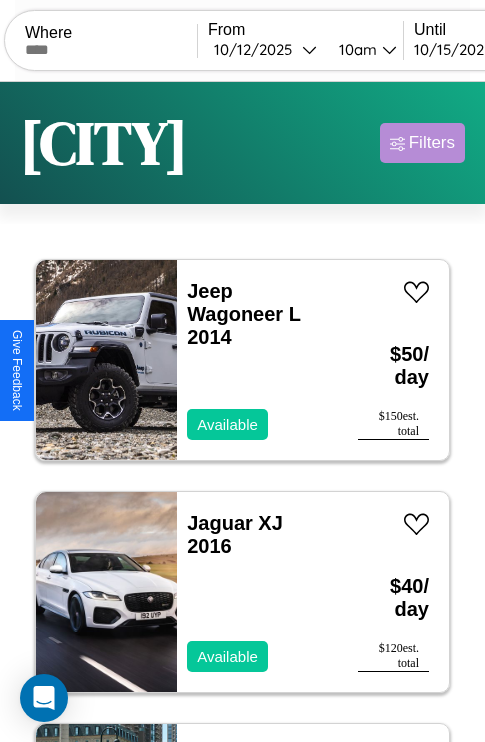 click on "Filters" at bounding box center [432, 143] 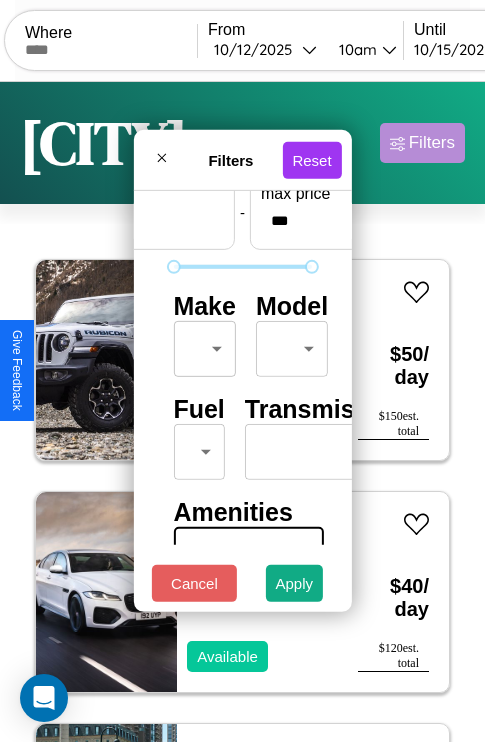 scroll, scrollTop: 288, scrollLeft: 0, axis: vertical 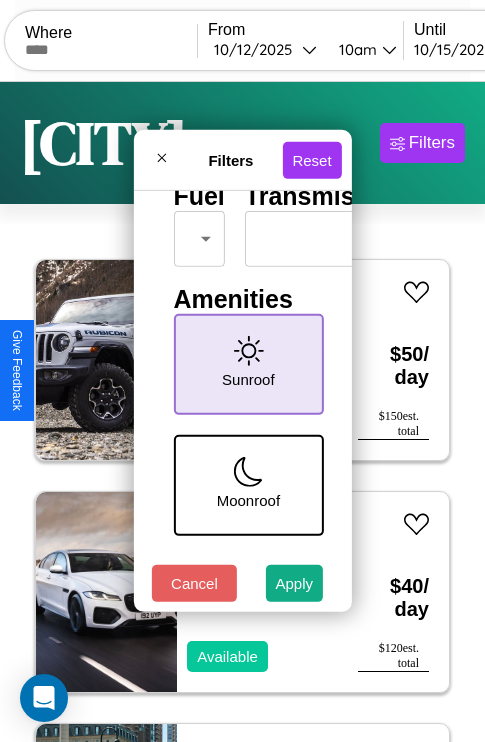 click 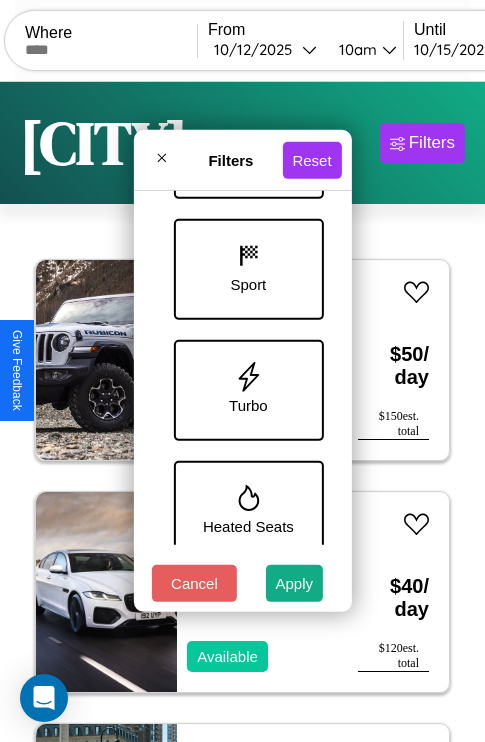 scroll, scrollTop: 893, scrollLeft: 0, axis: vertical 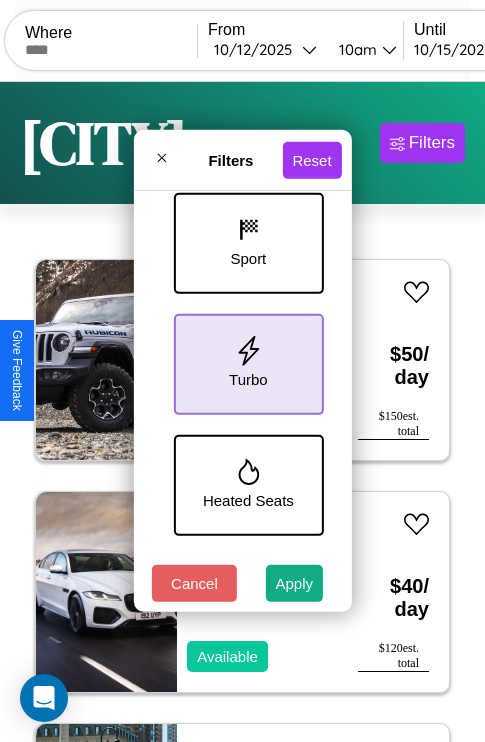 click 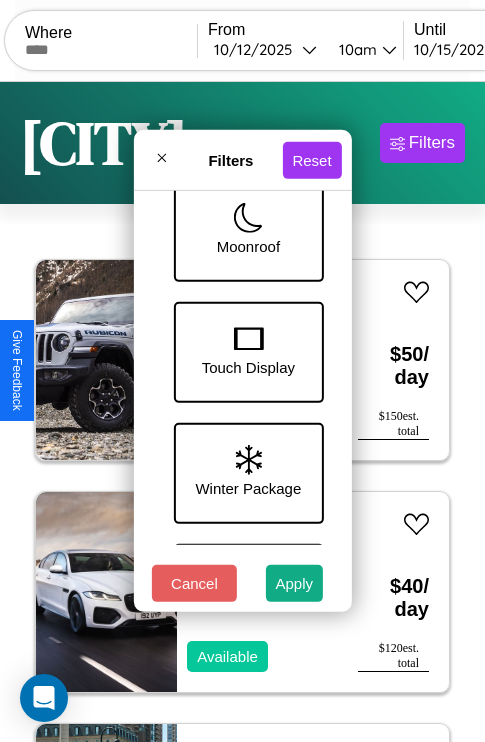 scroll, scrollTop: 409, scrollLeft: 0, axis: vertical 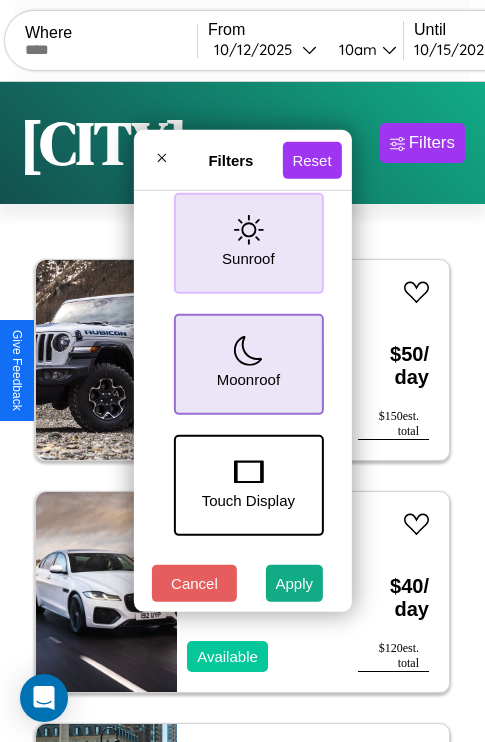 click 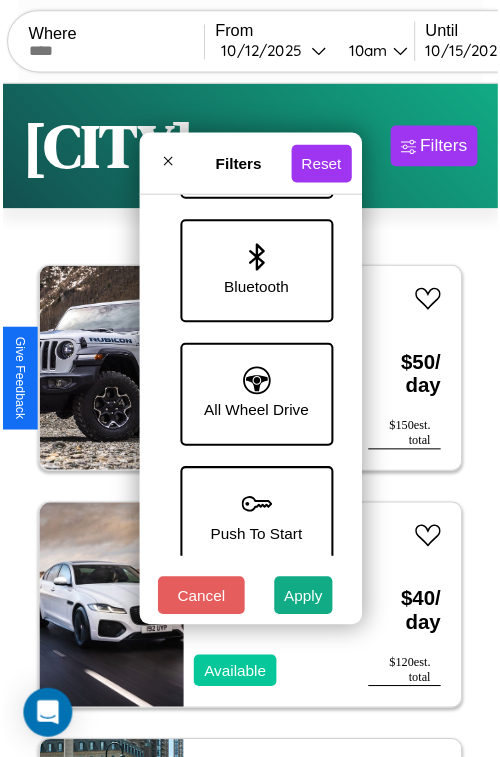 scroll, scrollTop: 1374, scrollLeft: 0, axis: vertical 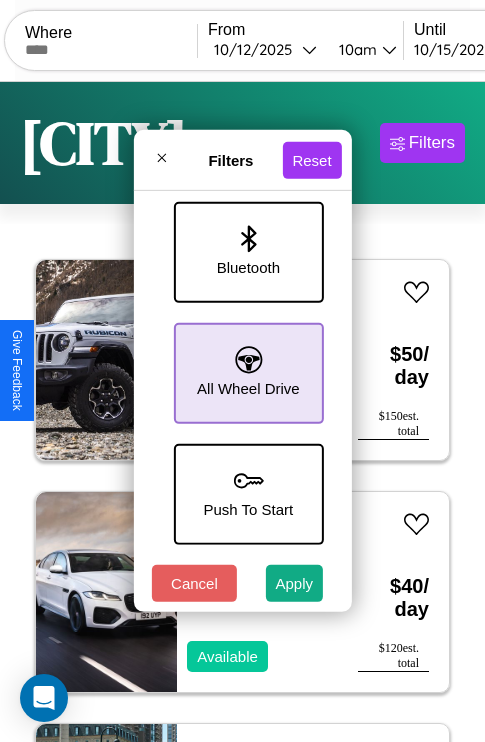 click 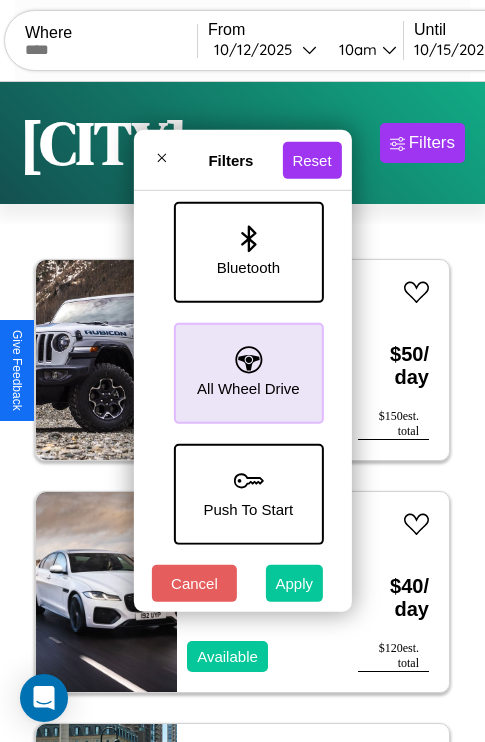 click on "Apply" at bounding box center [295, 583] 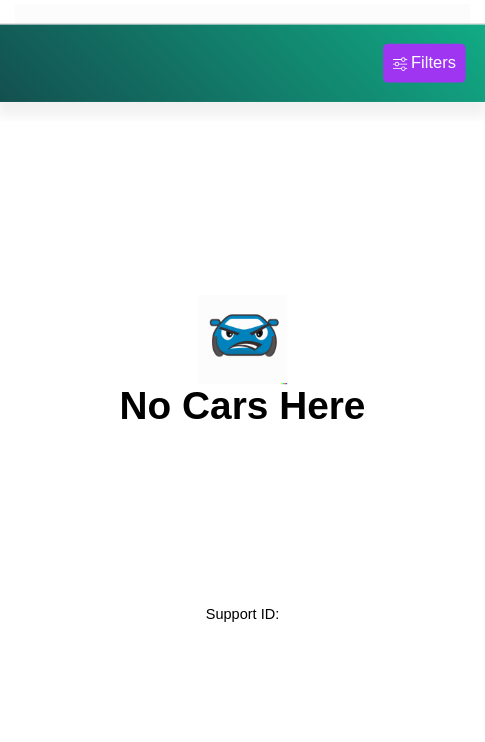 scroll, scrollTop: 0, scrollLeft: 0, axis: both 